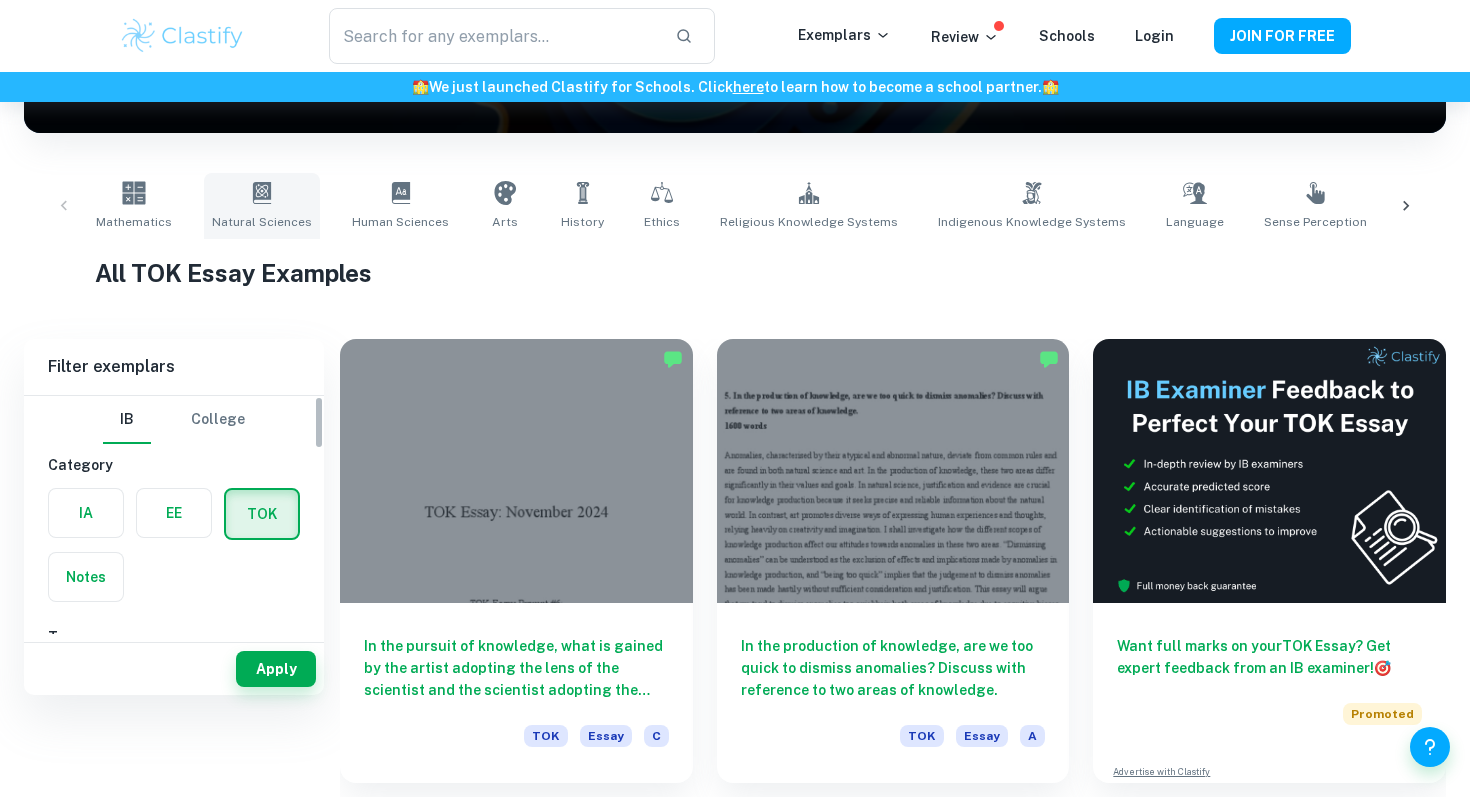 scroll, scrollTop: 374, scrollLeft: 0, axis: vertical 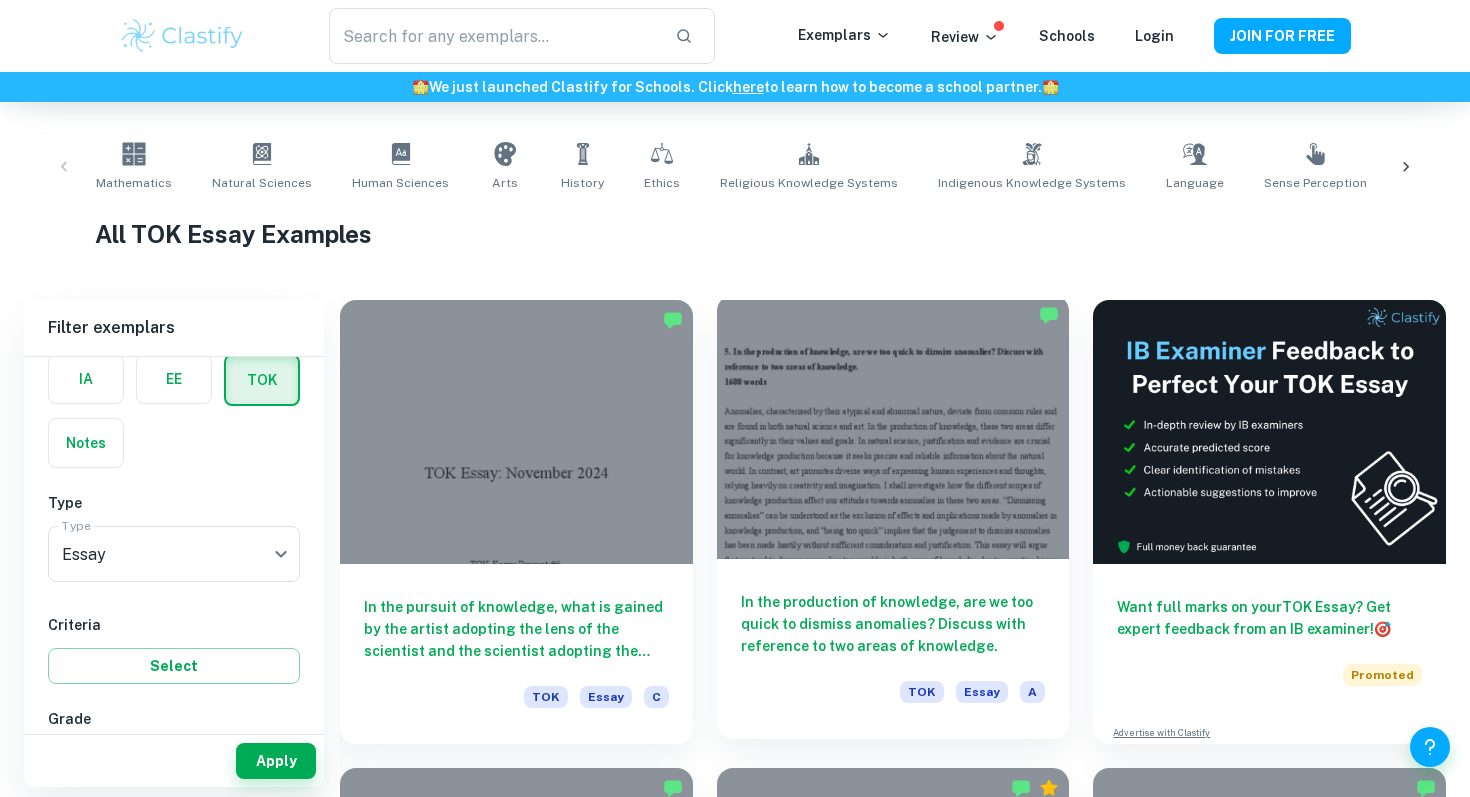 click on "In the production of knowledge, are we too quick to dismiss anomalies? Discuss with reference to two areas of knowledge." at bounding box center [893, 624] 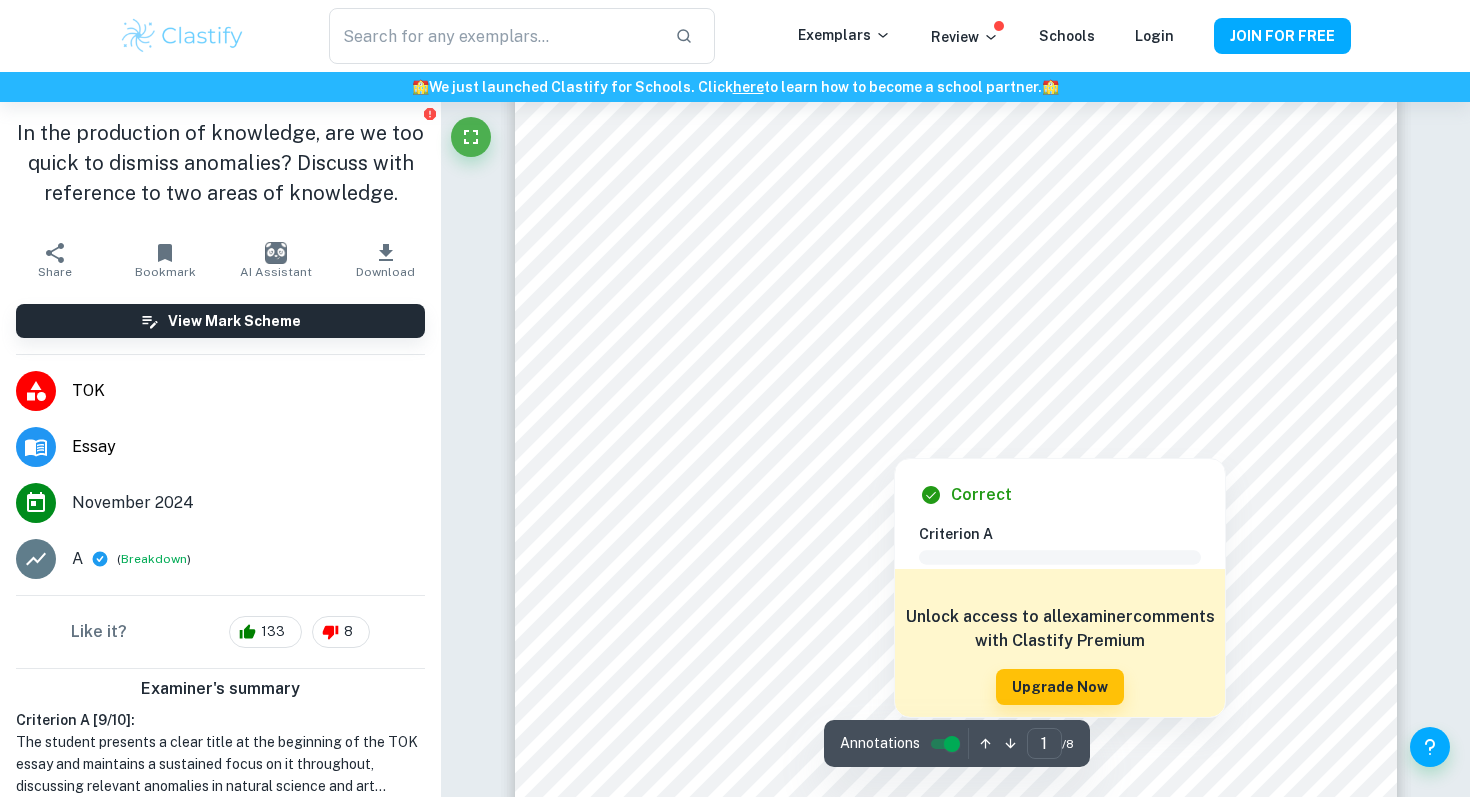 scroll, scrollTop: 241, scrollLeft: 0, axis: vertical 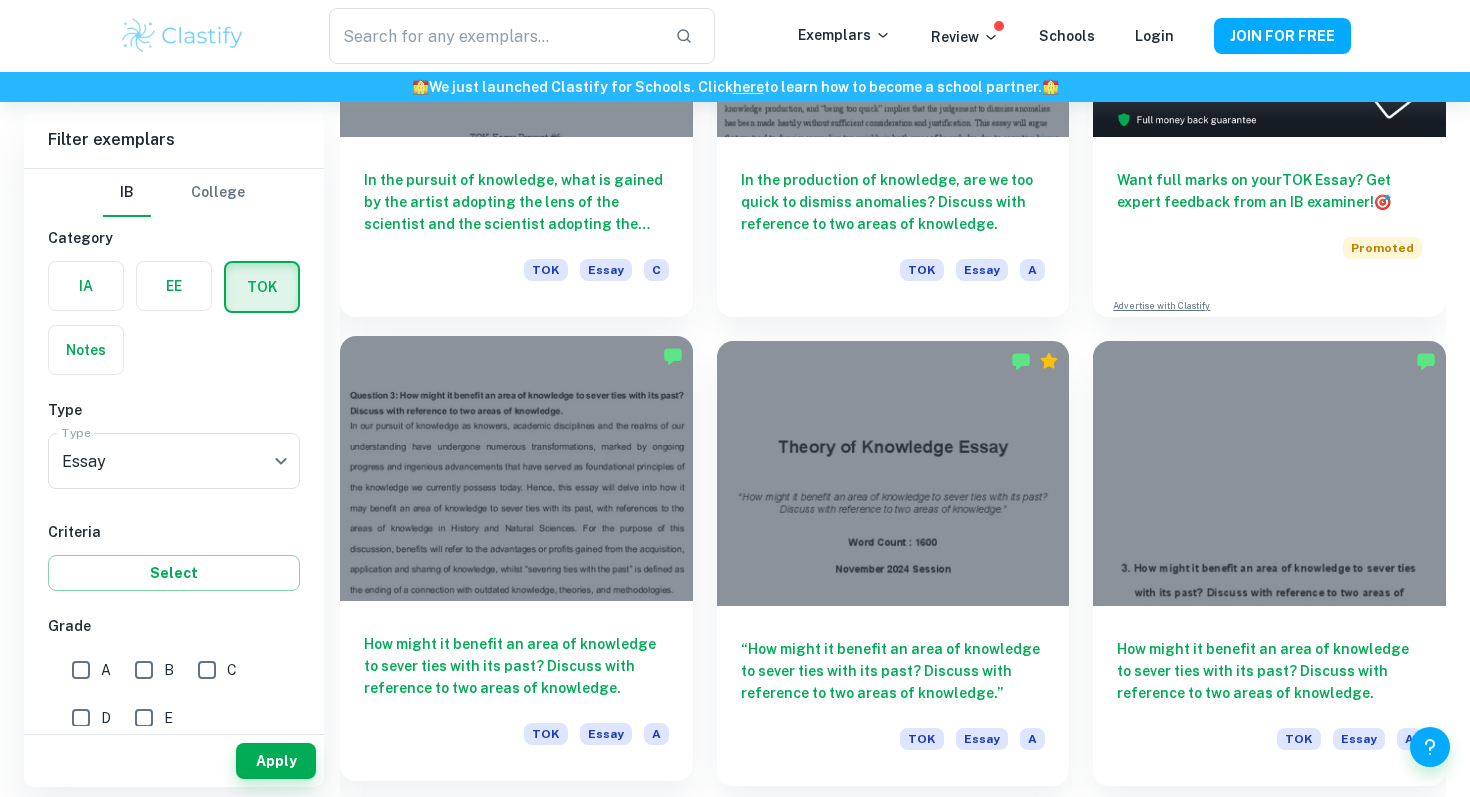 click on "How might it benefit an area of knowledge to sever ties with its past? Discuss with reference to two areas of knowledge." at bounding box center (516, 666) 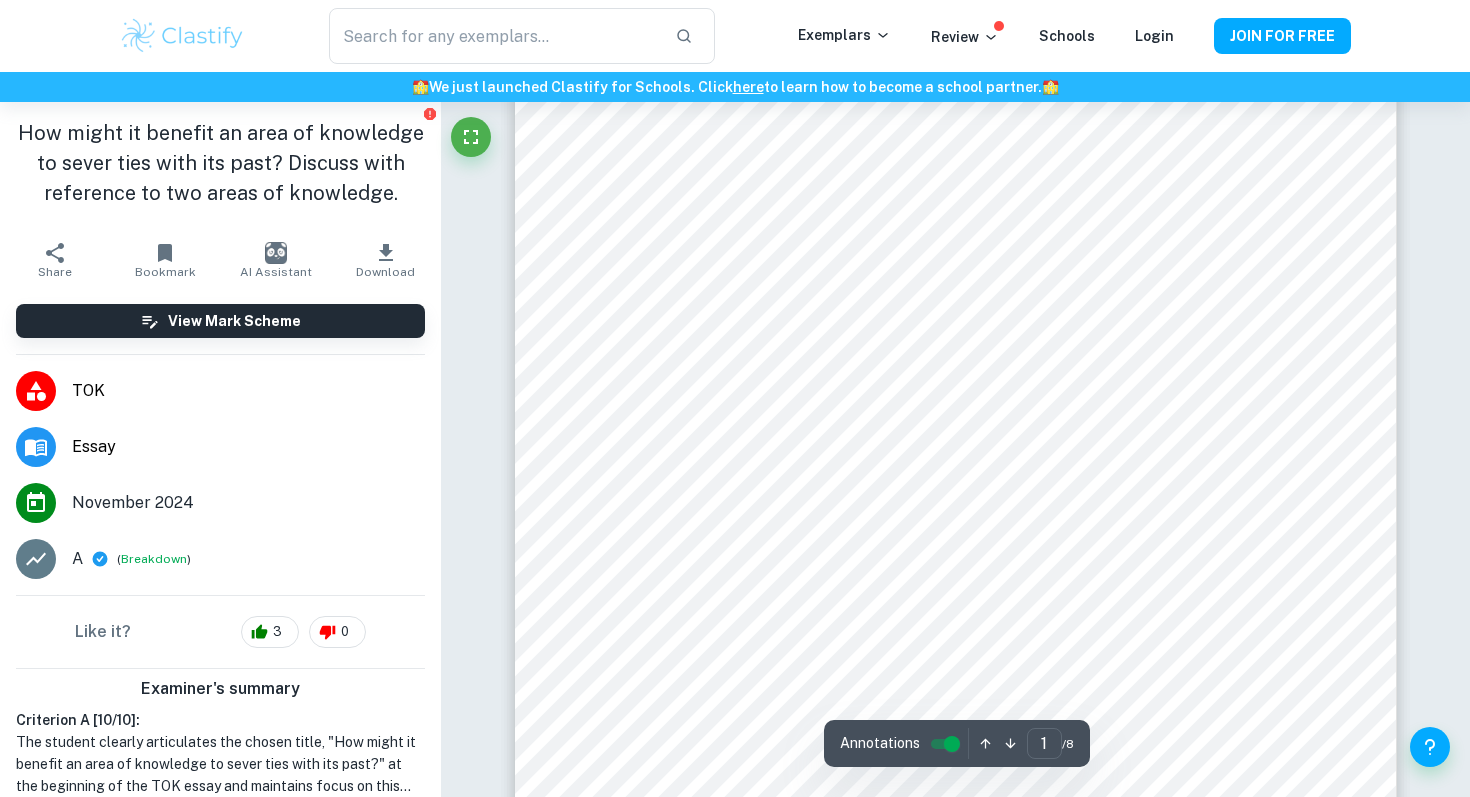 scroll, scrollTop: 60, scrollLeft: 0, axis: vertical 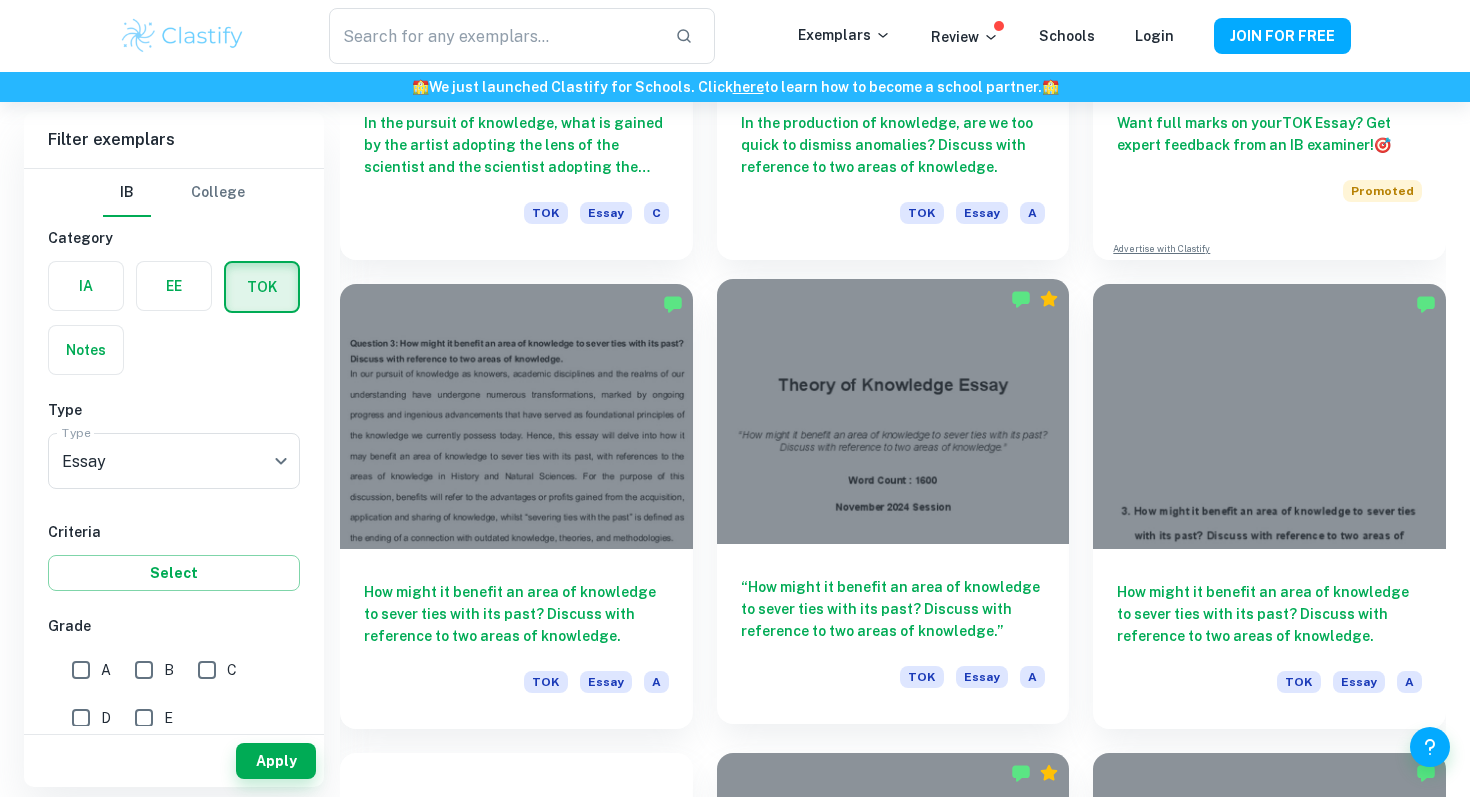 click on "“How might it benefit an area of knowledge to sever ties with its past? Discuss with reference to two areas of knowledge.”" at bounding box center (893, 609) 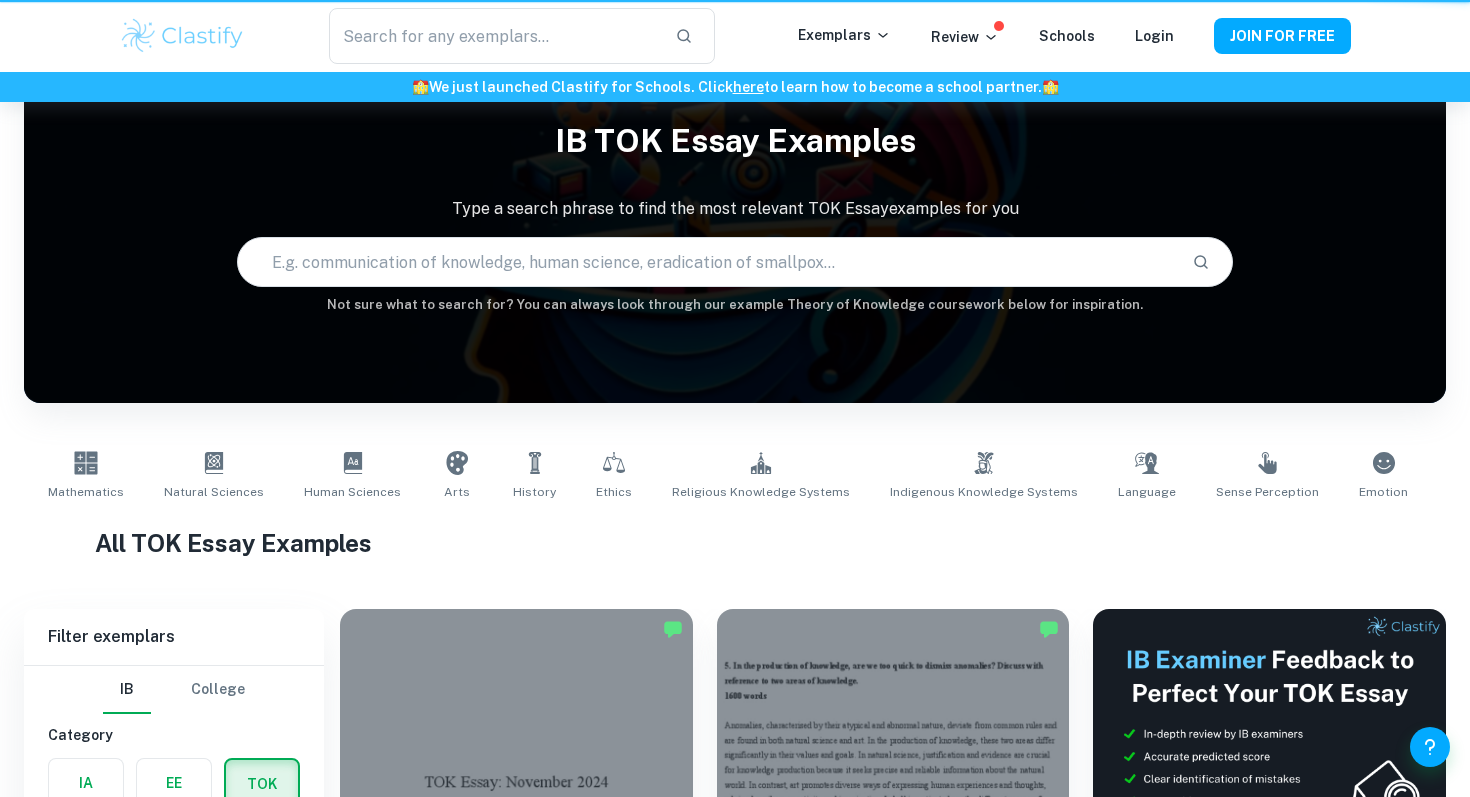 scroll, scrollTop: 858, scrollLeft: 0, axis: vertical 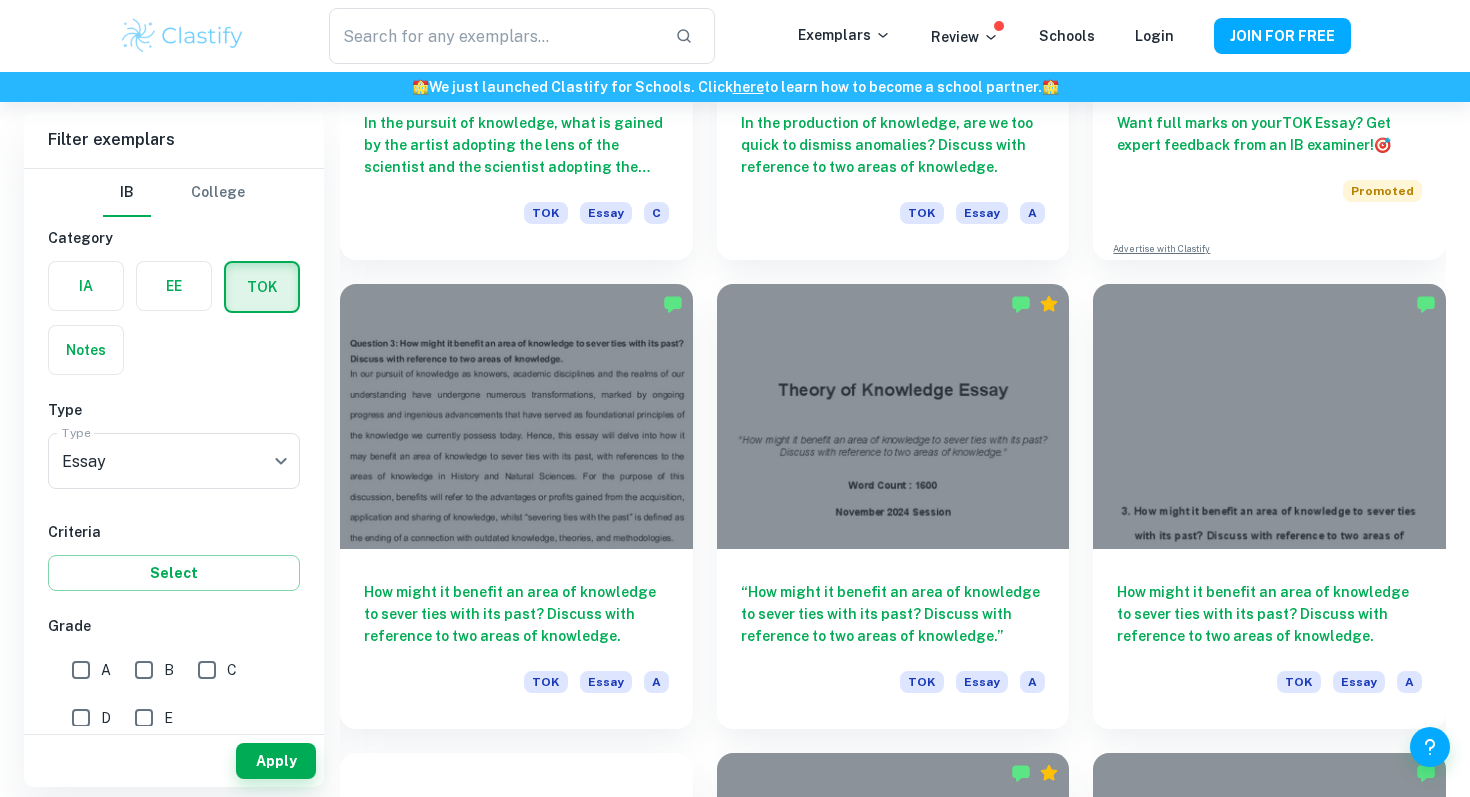click on "“How might it benefit an area of knowledge to sever ties with its past? Discuss with reference to two areas of knowledge.”" at bounding box center (893, 614) 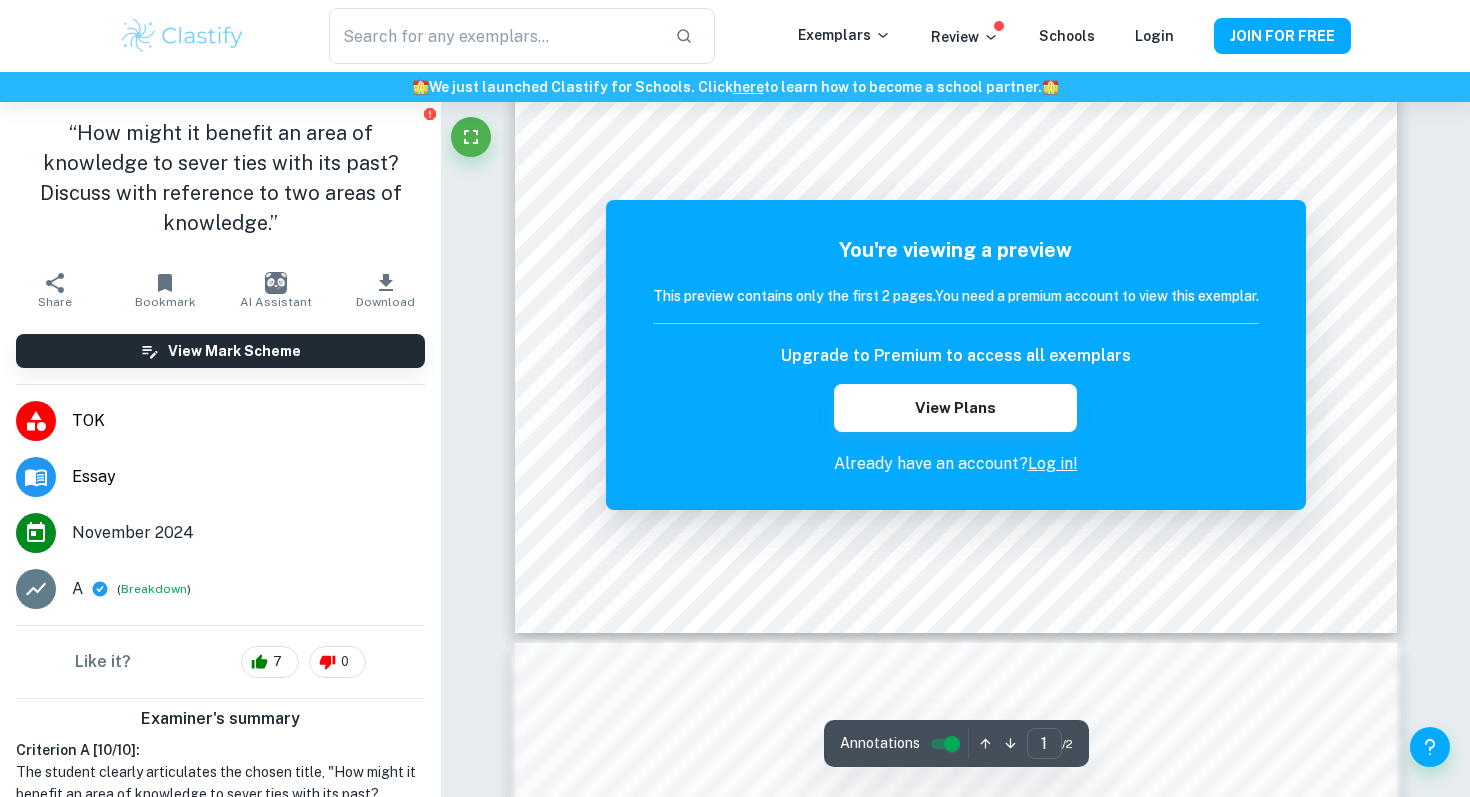 scroll, scrollTop: 891, scrollLeft: 0, axis: vertical 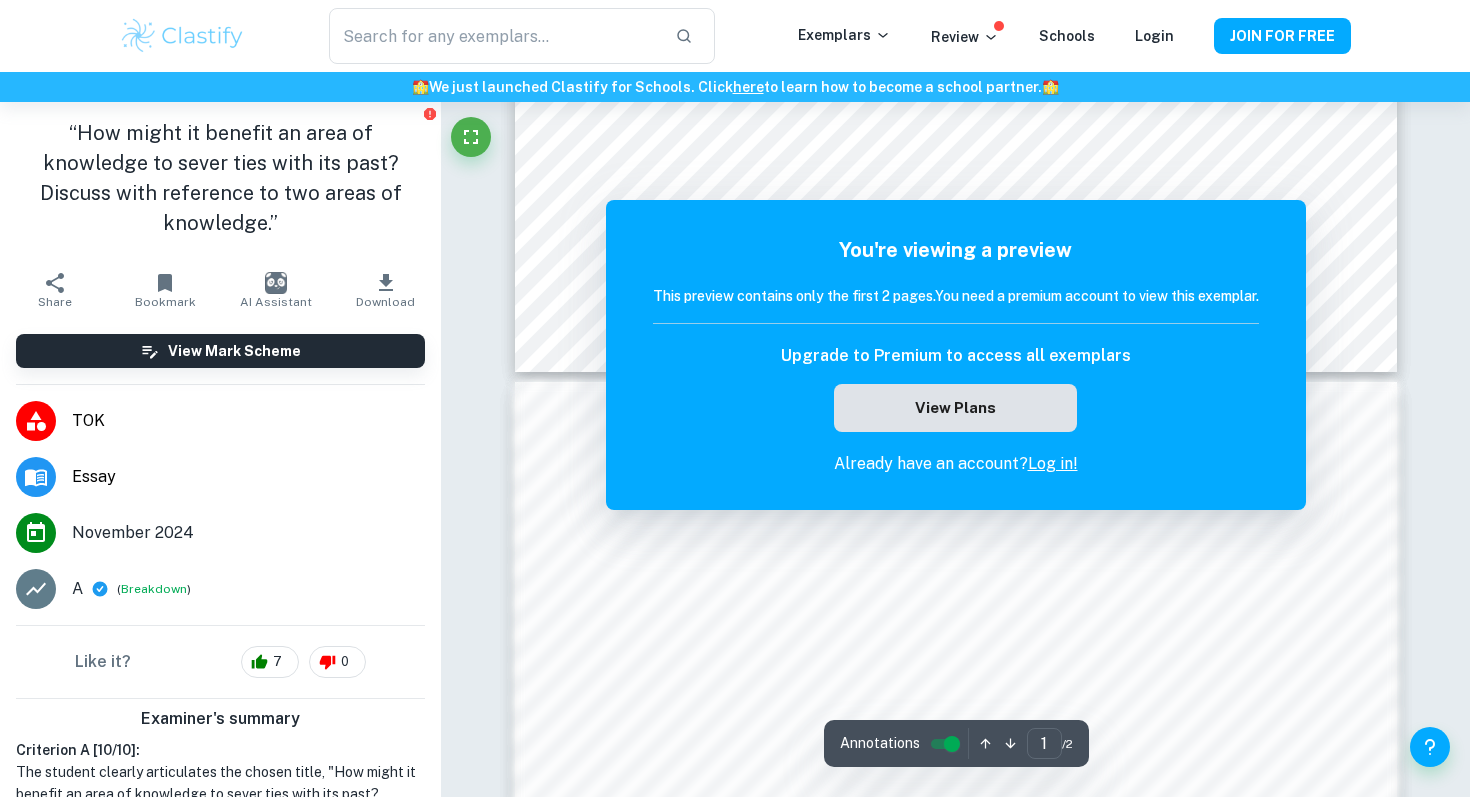 click on "View Plans" at bounding box center (955, 408) 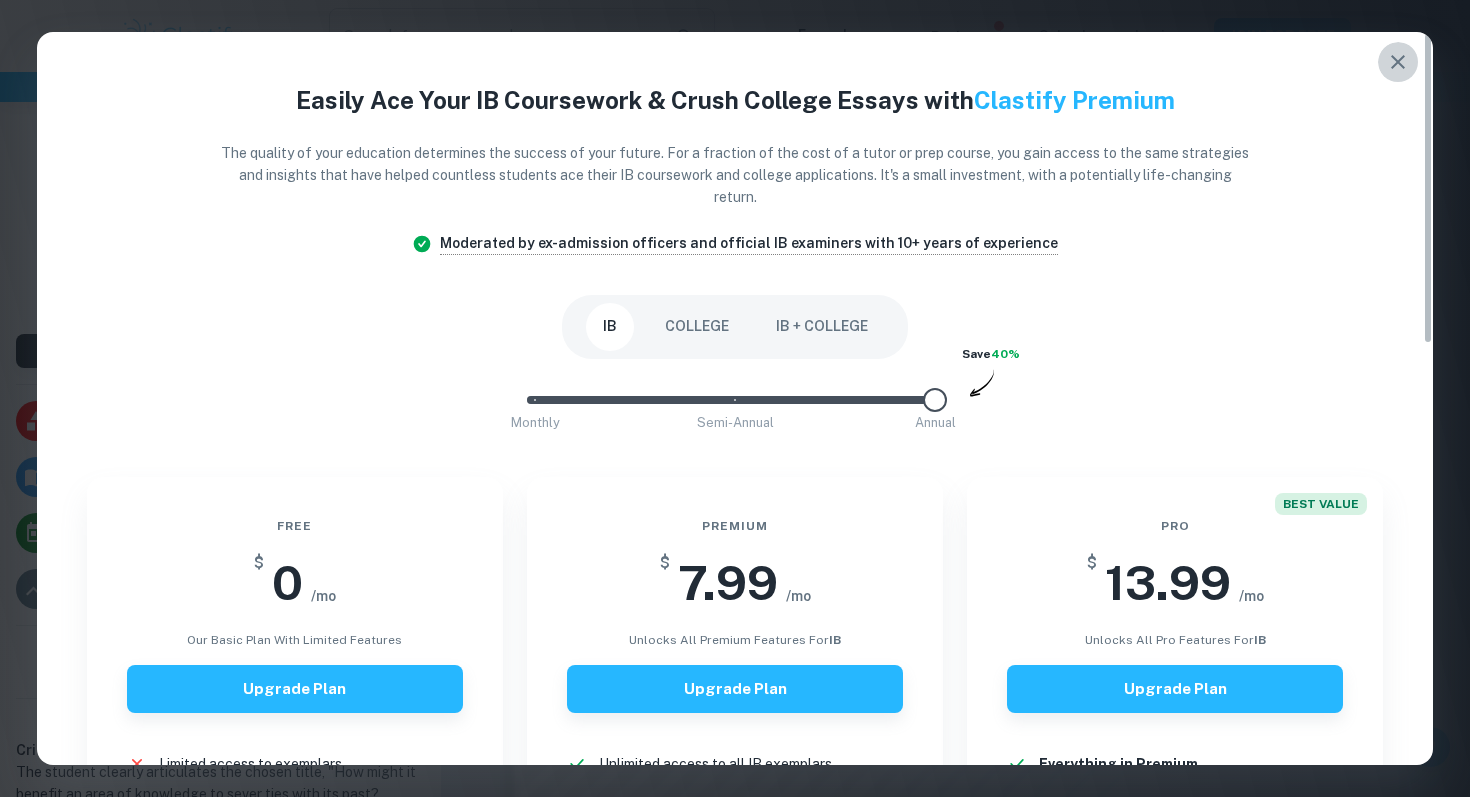 click 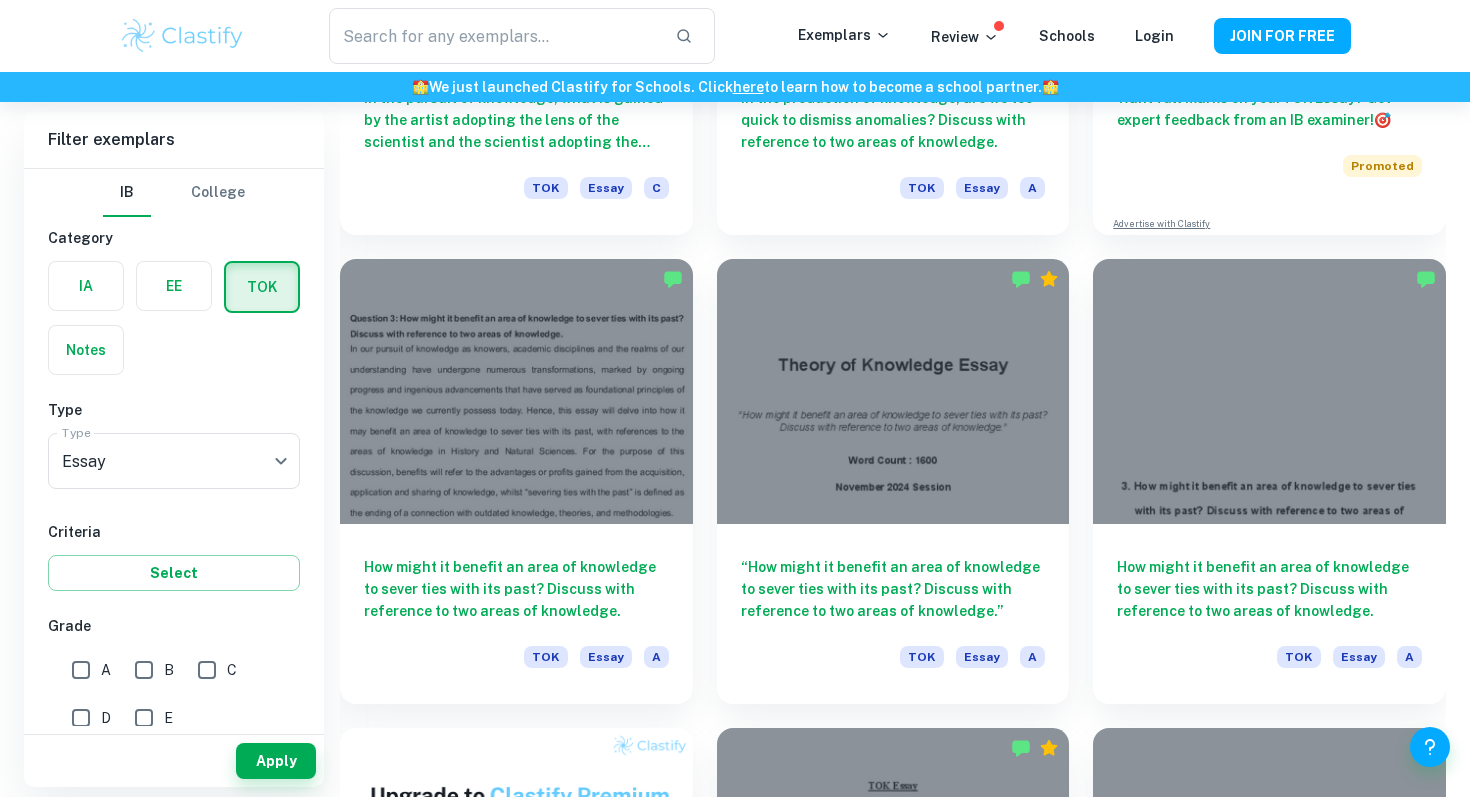 scroll, scrollTop: 887, scrollLeft: 0, axis: vertical 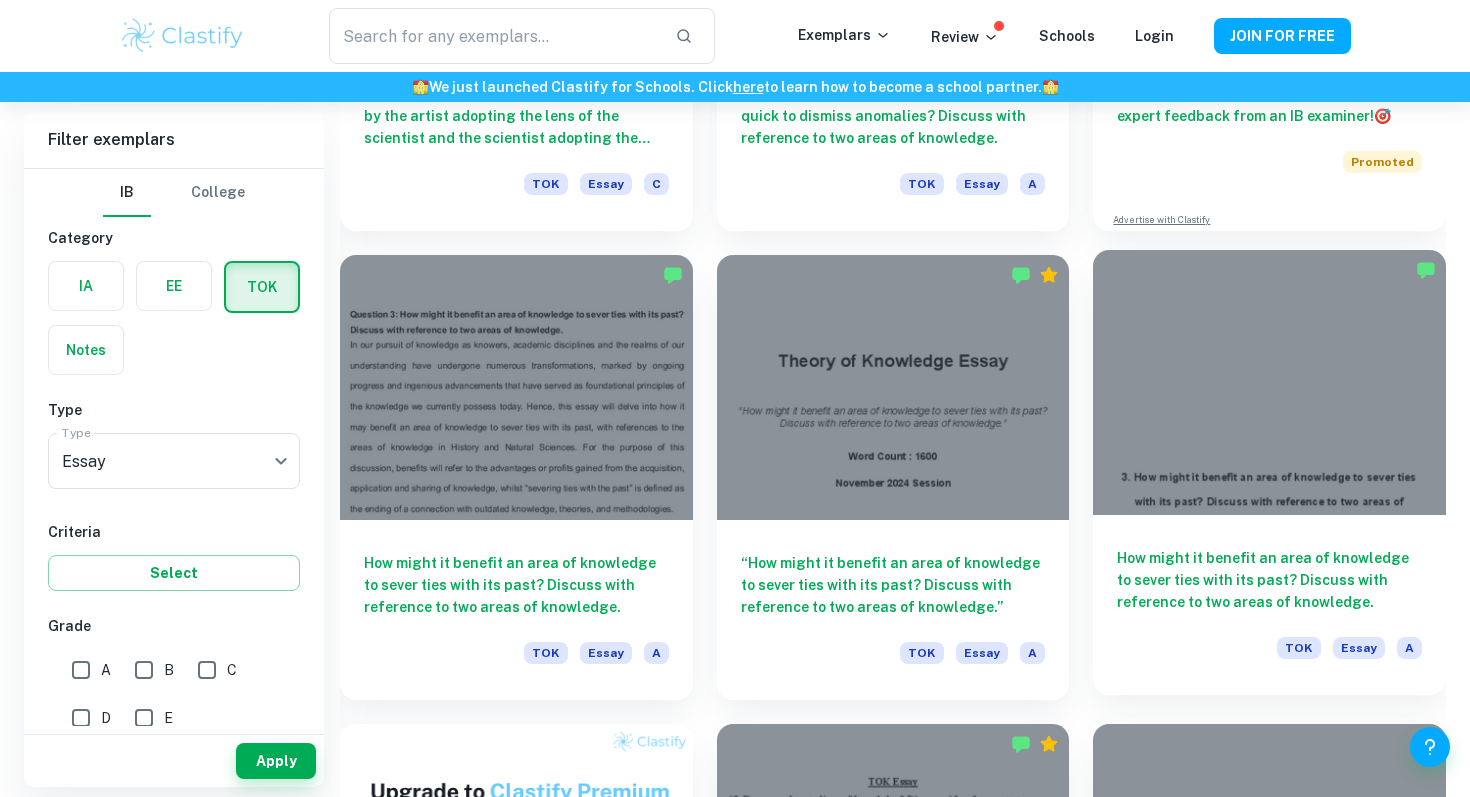 click on "How might it benefit an area of knowledge to sever ties with its past? Discuss with reference to two areas of knowledge." at bounding box center (1269, 580) 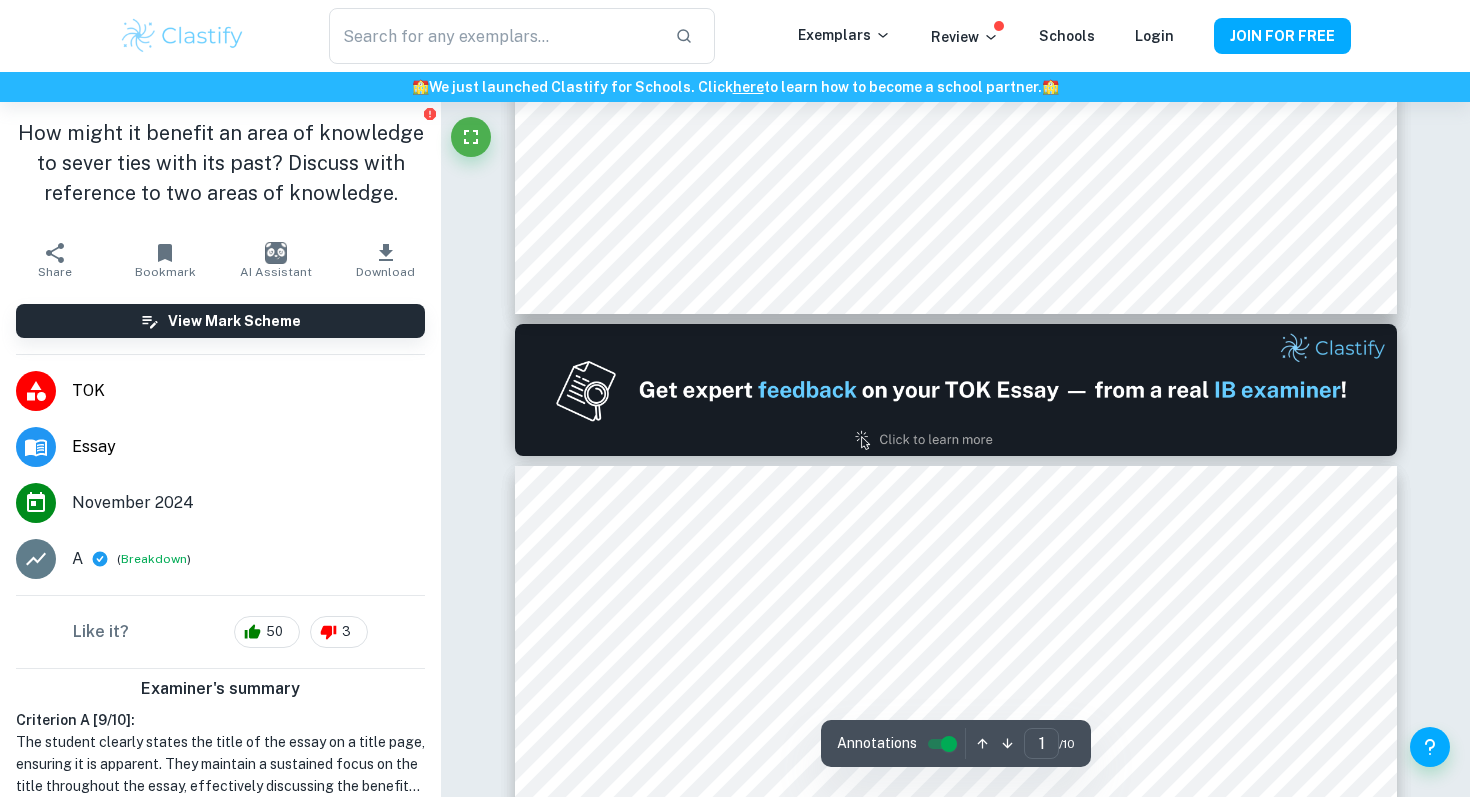 type on "2" 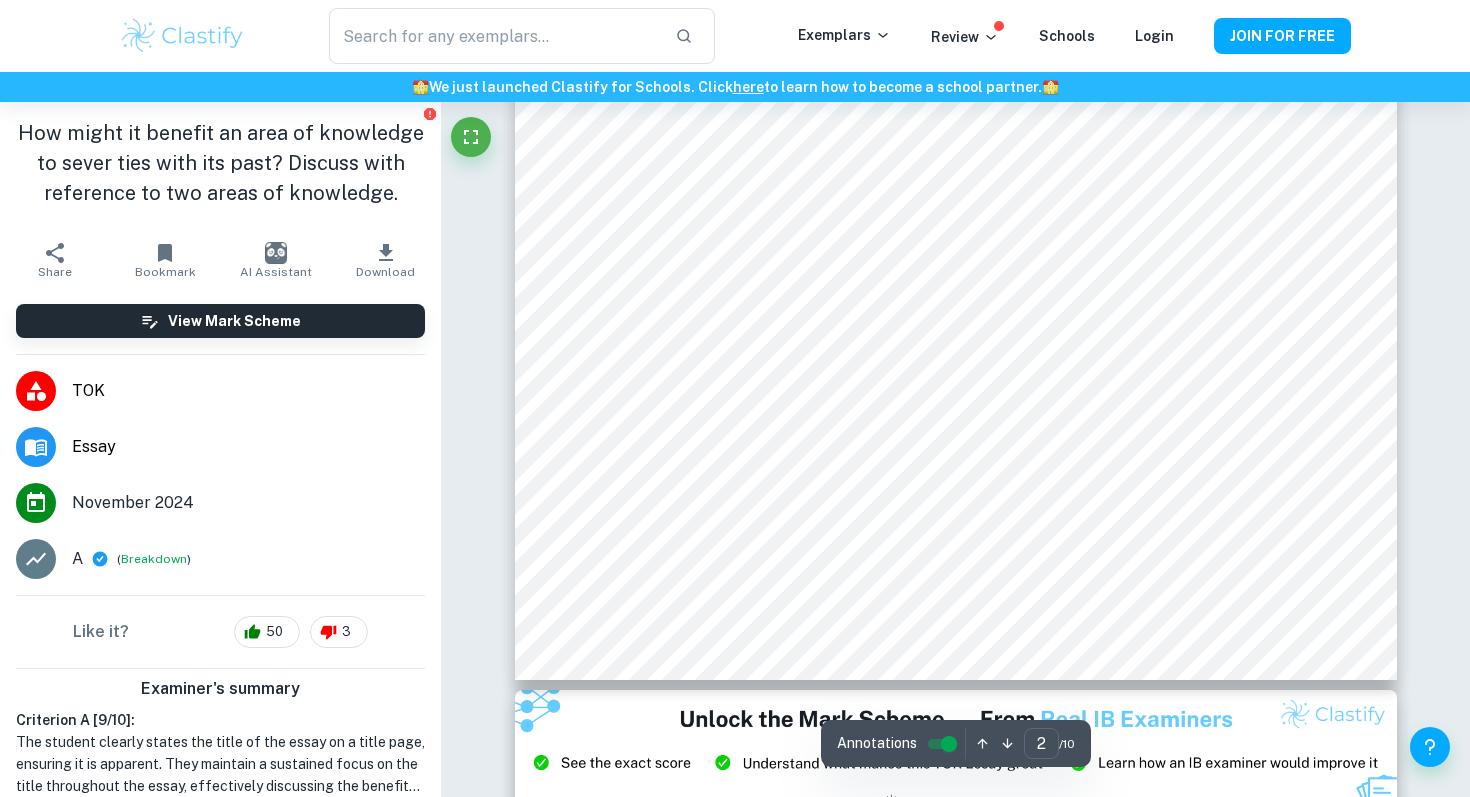 scroll, scrollTop: 1881, scrollLeft: 0, axis: vertical 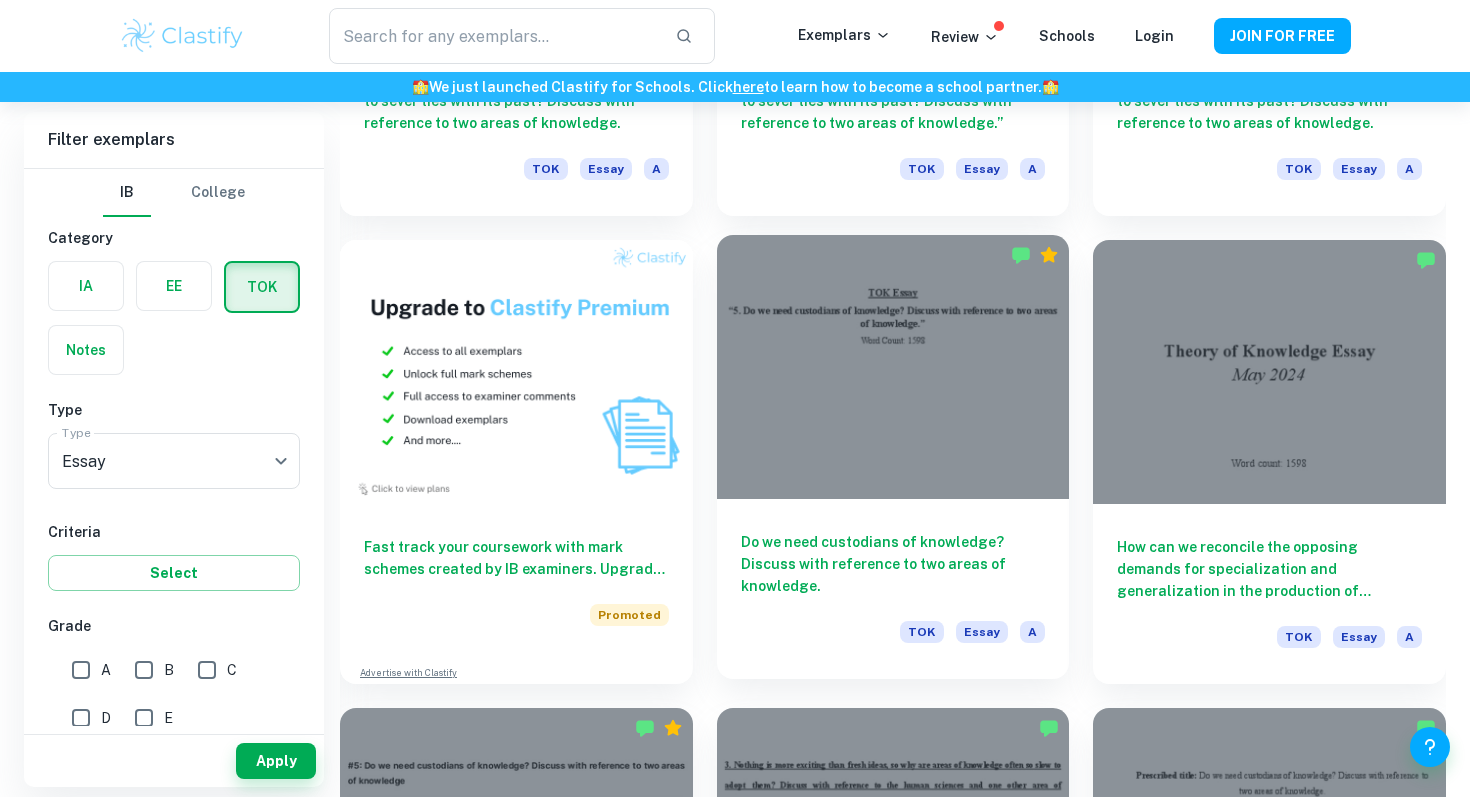 click on "Do we need custodians of knowledge? Discuss with reference to two areas  of knowledge." at bounding box center (893, 564) 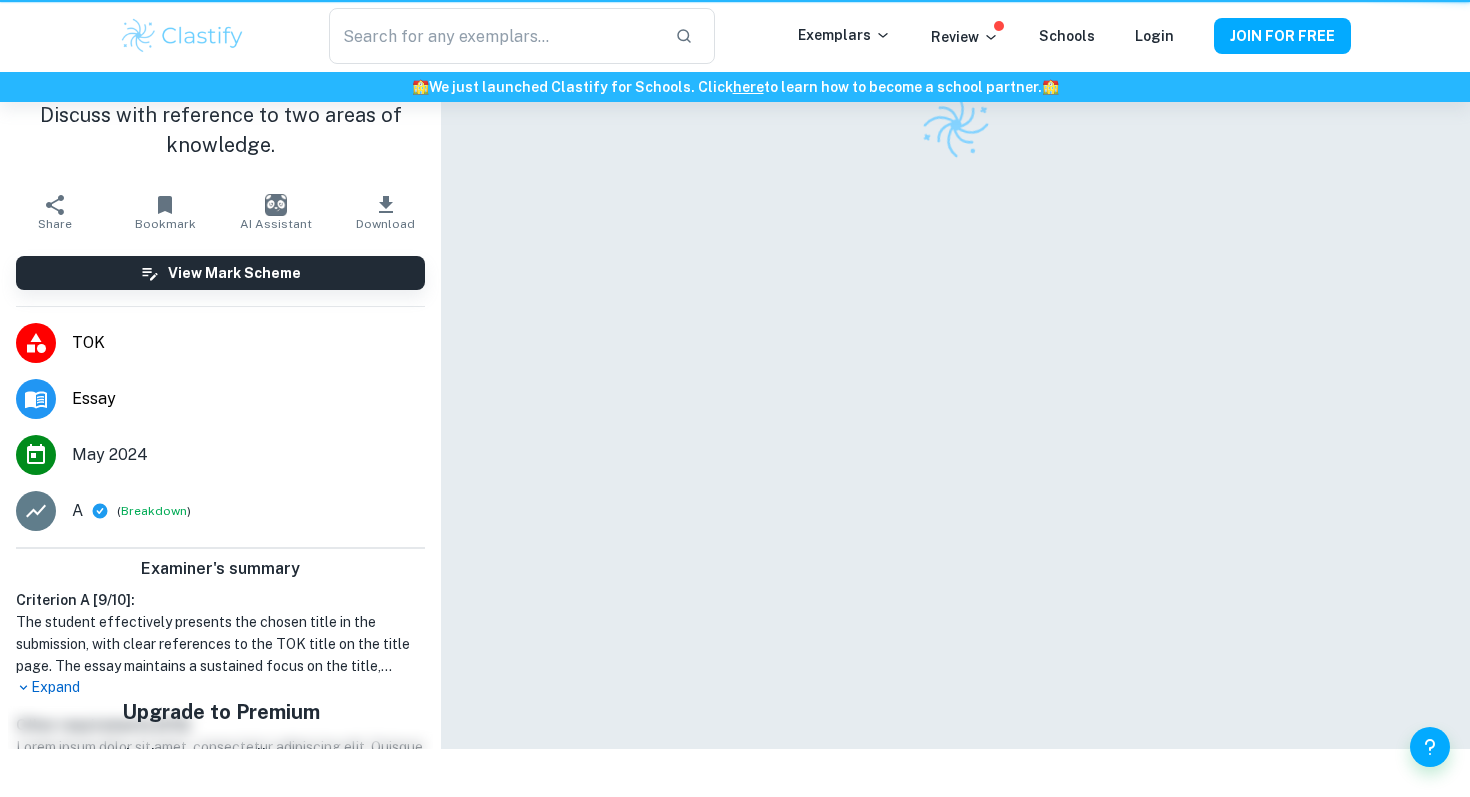 scroll, scrollTop: 0, scrollLeft: 0, axis: both 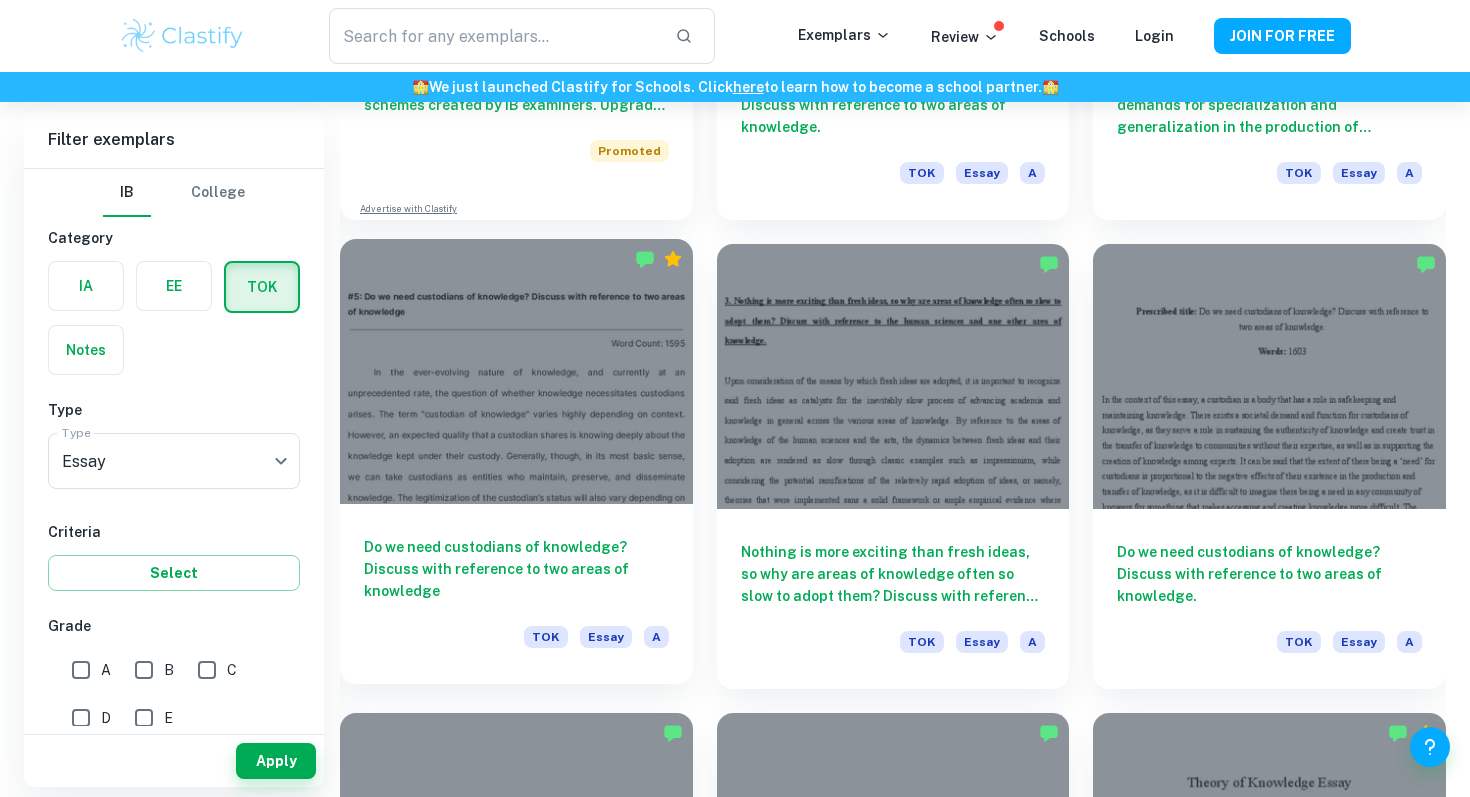 click on "Do we need custodians of knowledge? Discuss with reference to two areas of knowledge" at bounding box center [516, 569] 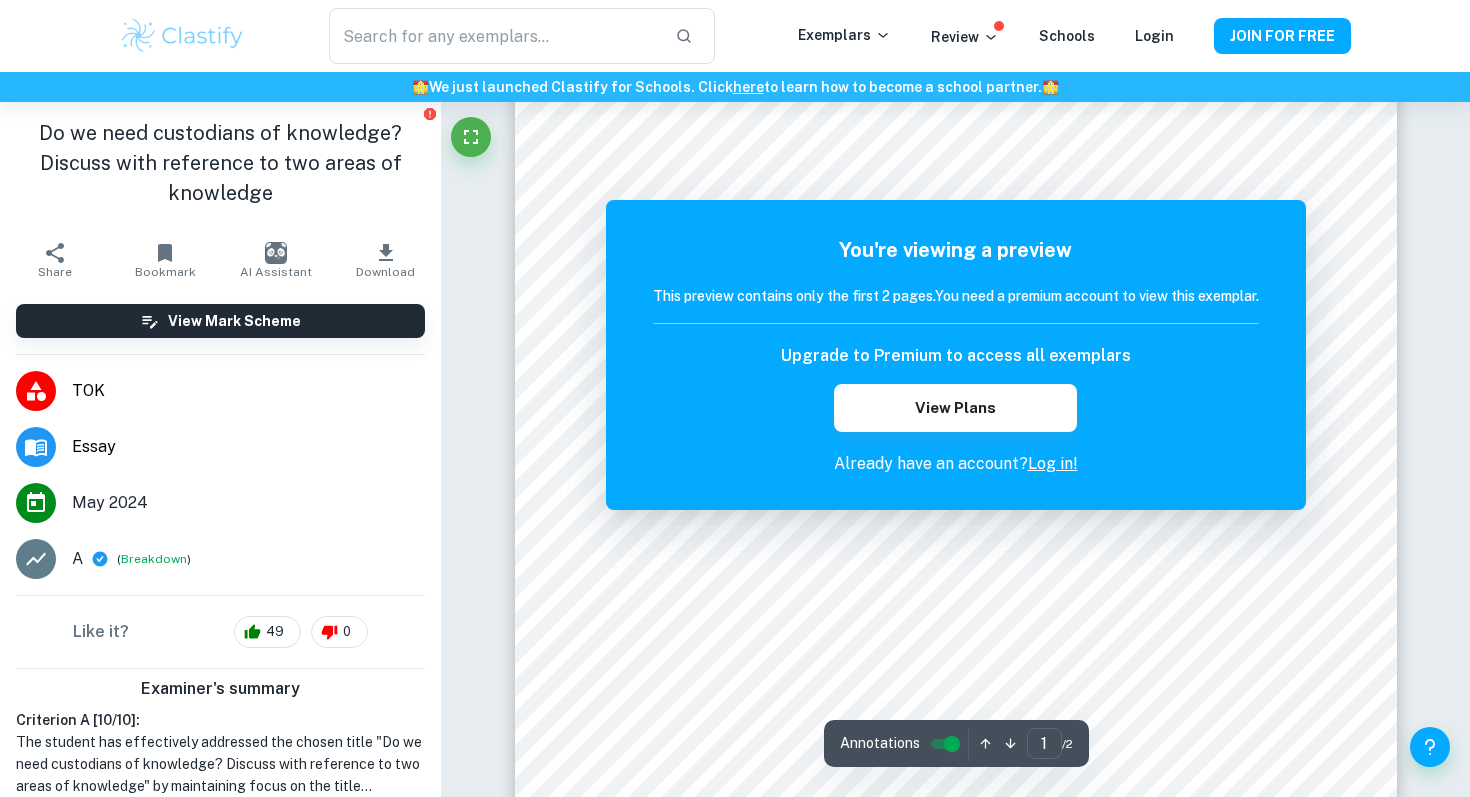 scroll, scrollTop: 0, scrollLeft: 0, axis: both 